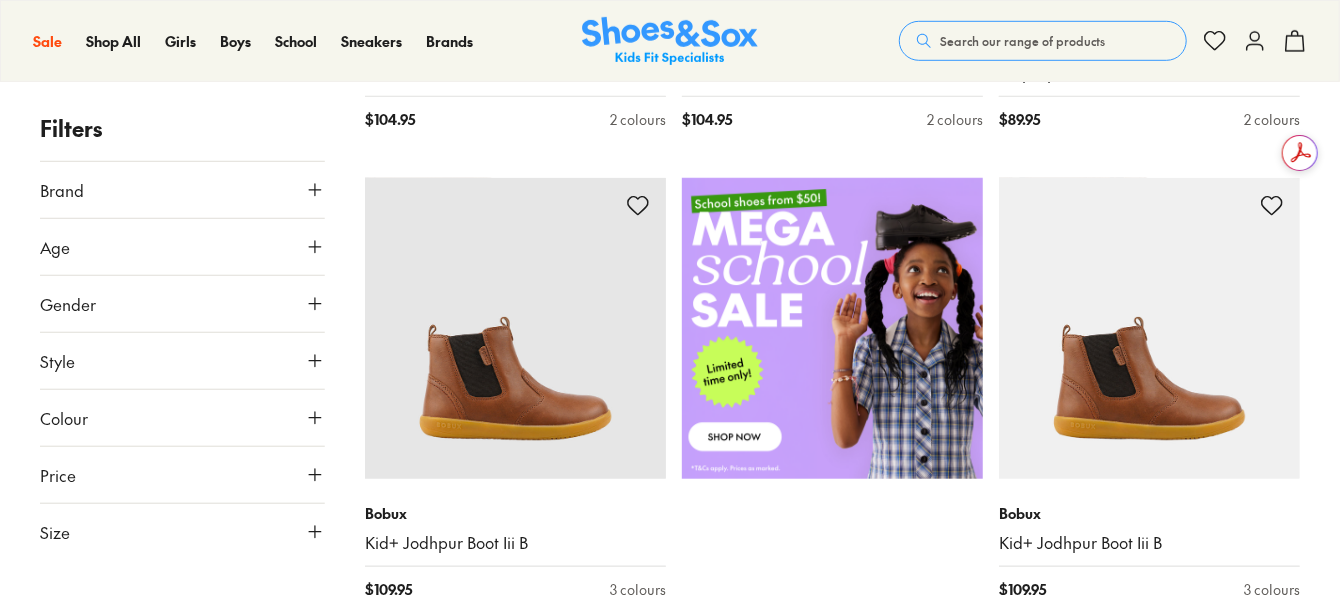 scroll, scrollTop: 700, scrollLeft: 0, axis: vertical 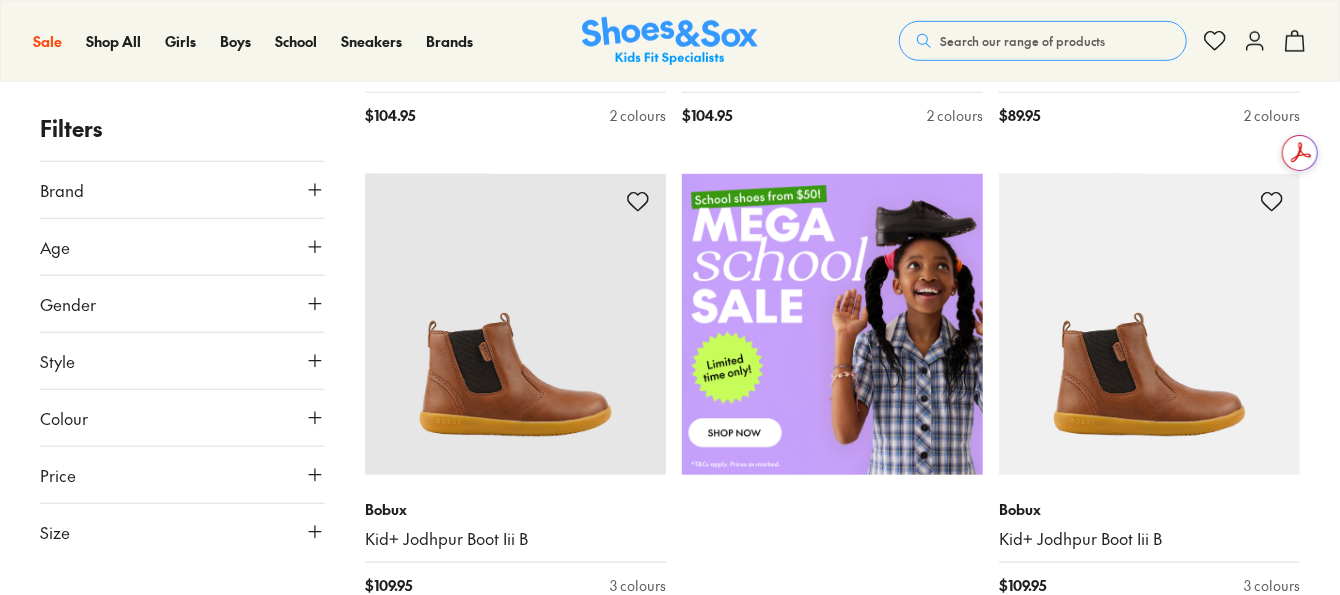 click 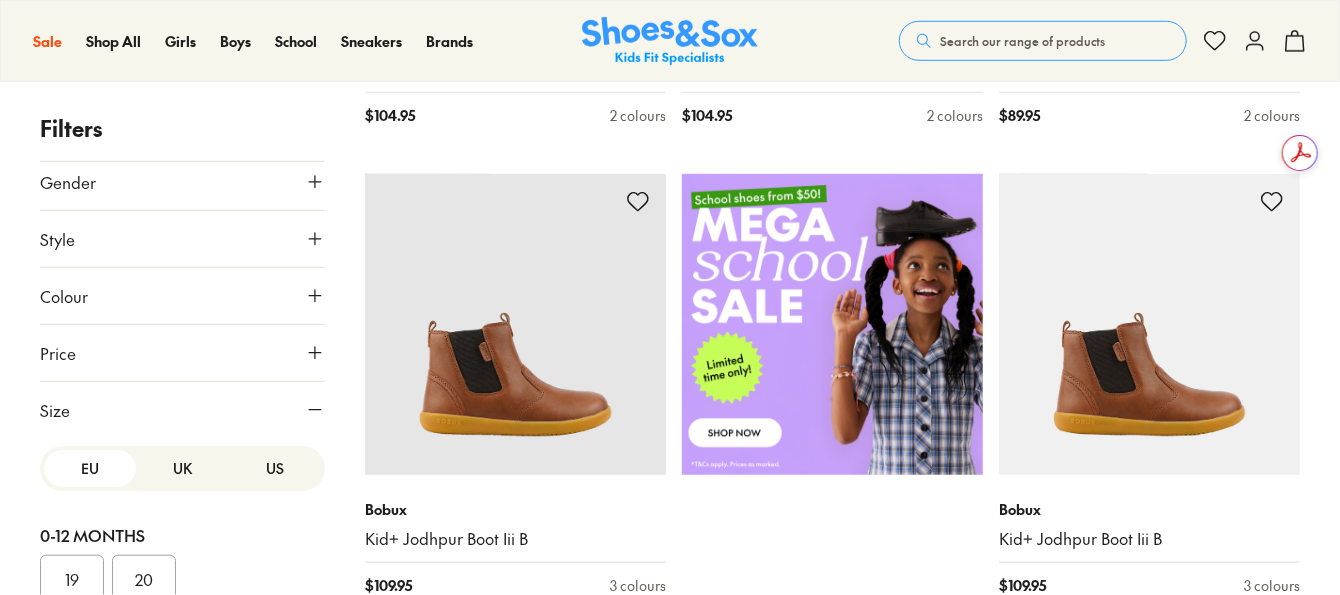 scroll, scrollTop: 300, scrollLeft: 0, axis: vertical 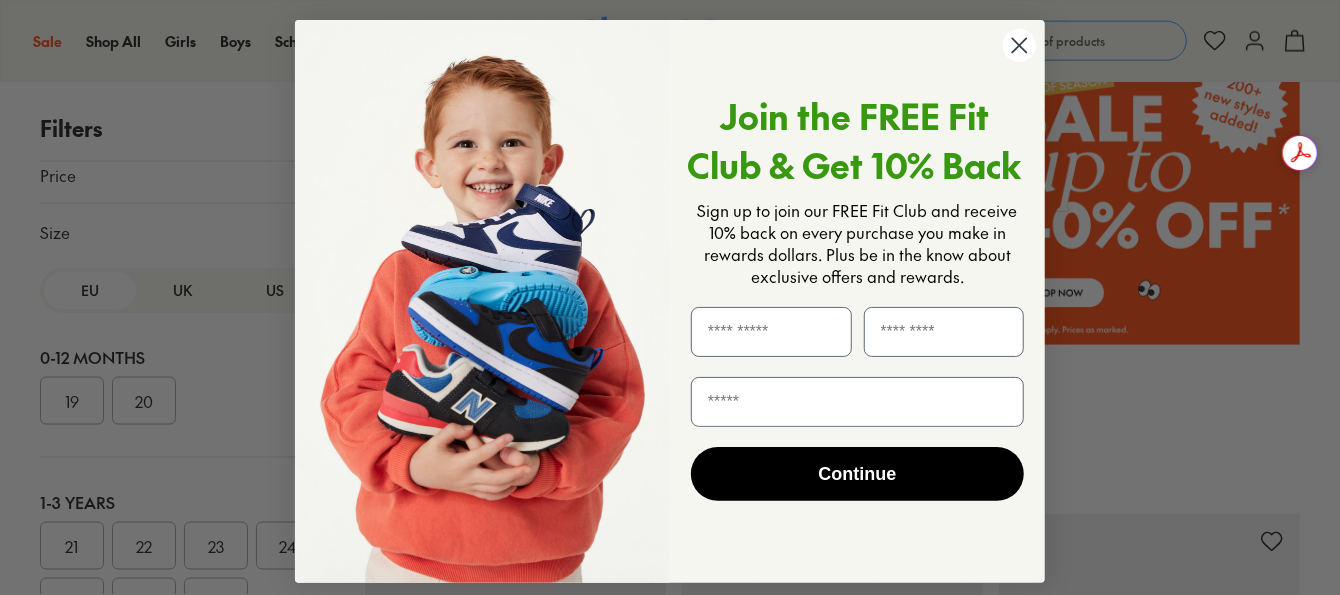 click 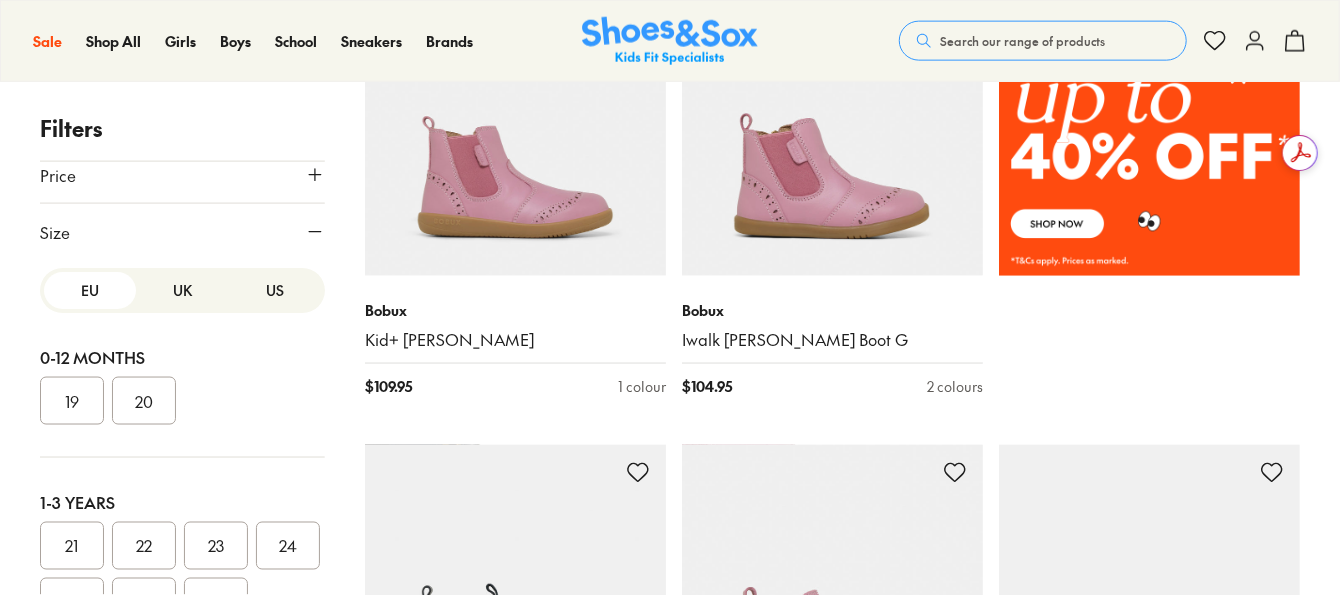 scroll, scrollTop: 1400, scrollLeft: 0, axis: vertical 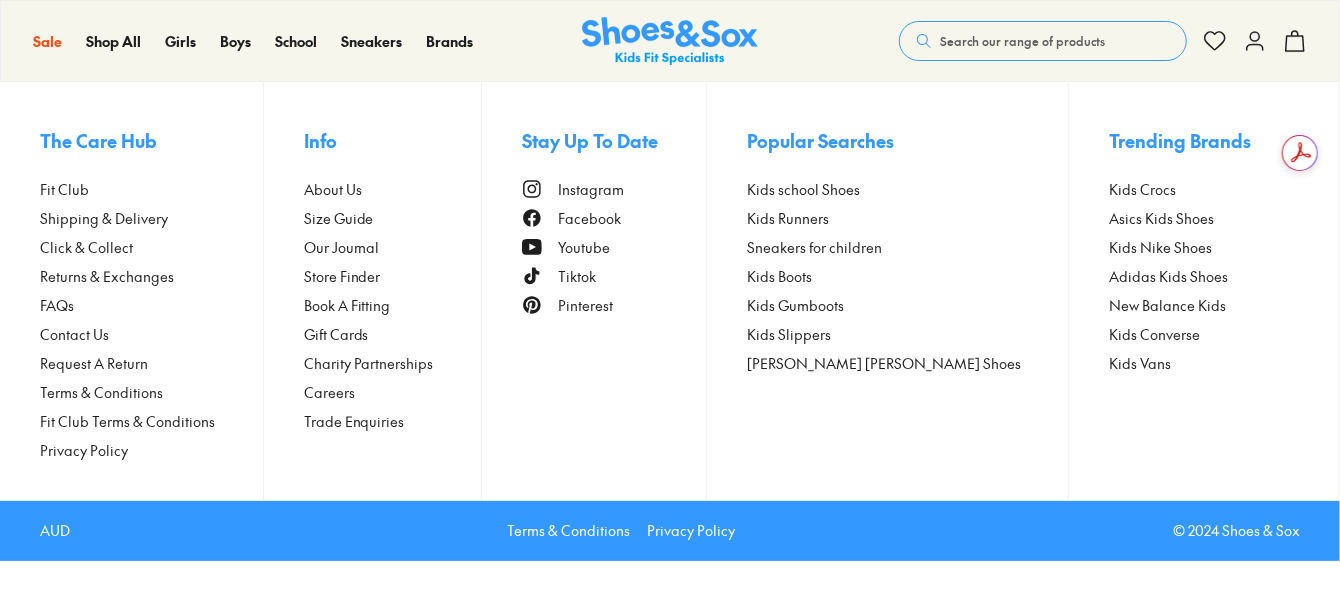 click on "Size Guide" at bounding box center (339, 218) 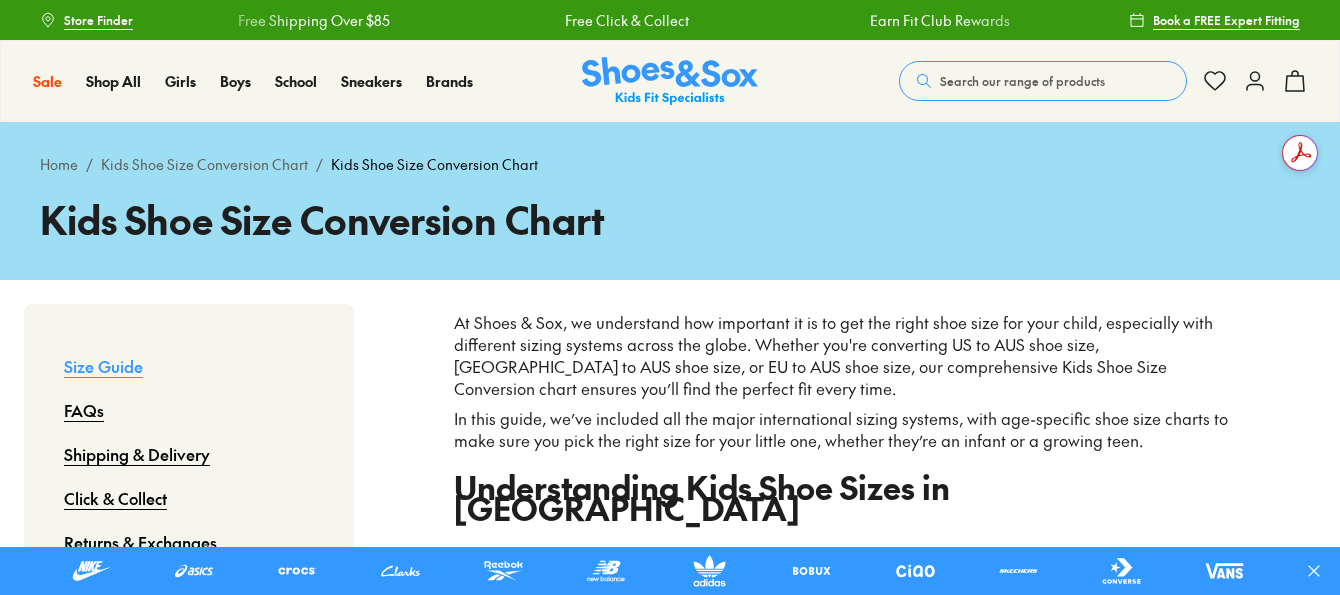 scroll, scrollTop: 0, scrollLeft: 0, axis: both 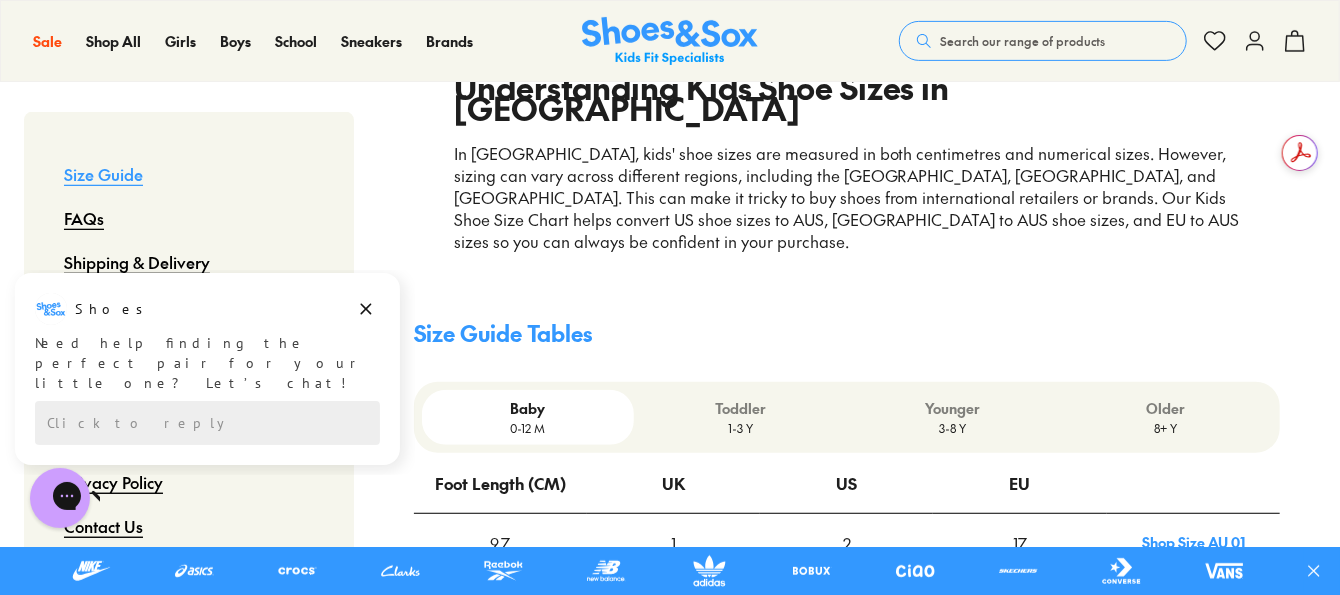 click on "3-8 Y" at bounding box center (953, 428) 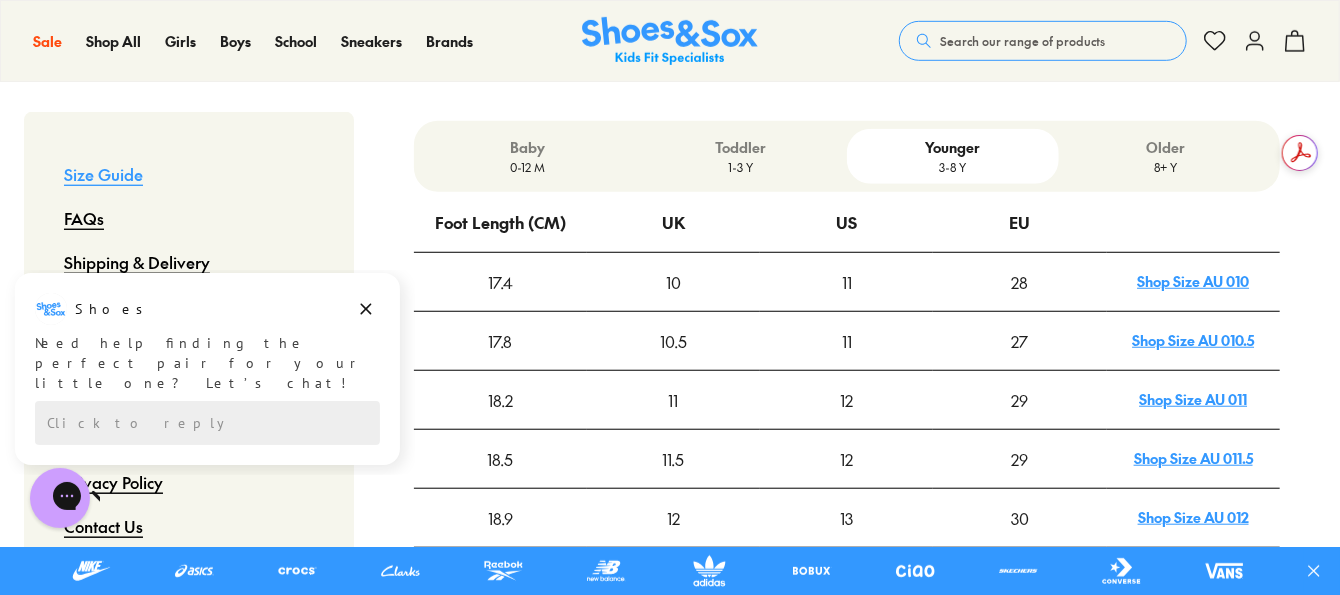 scroll, scrollTop: 600, scrollLeft: 0, axis: vertical 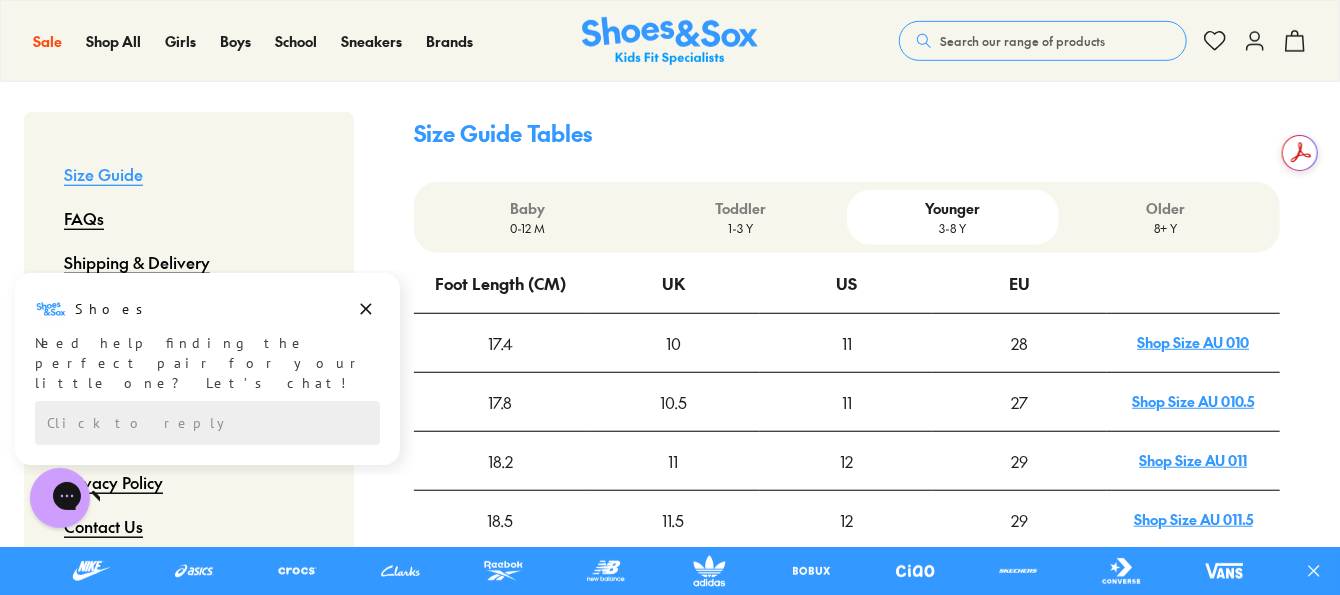 click on "1-3 Y" at bounding box center [740, 228] 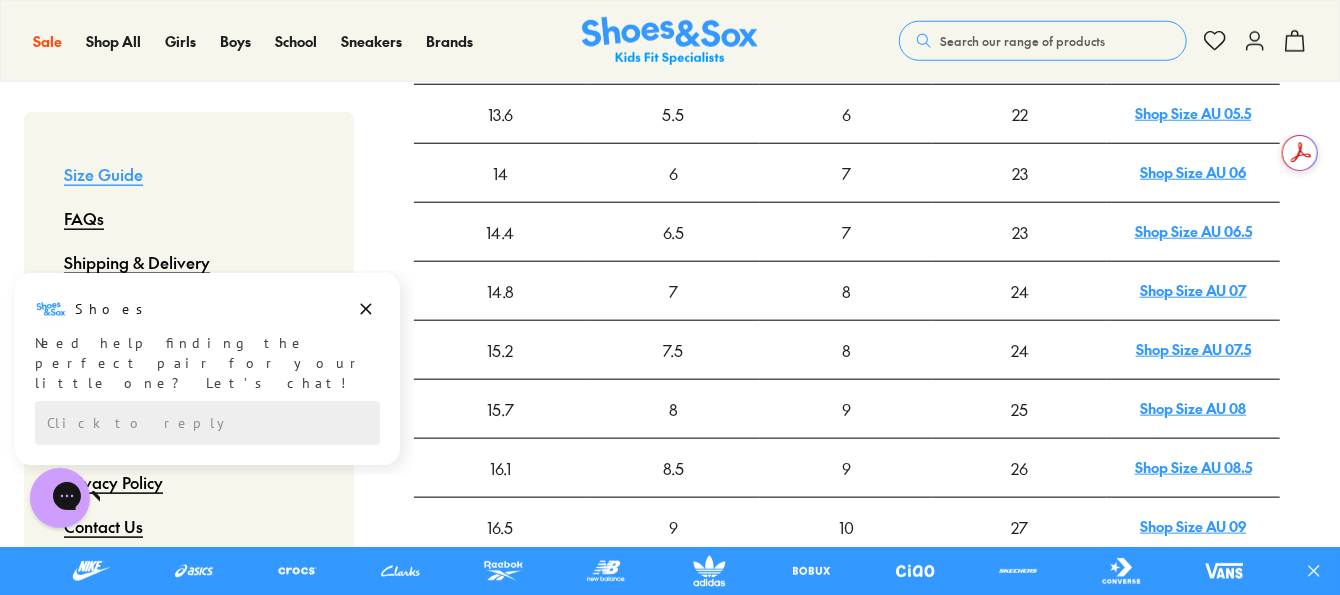 scroll, scrollTop: 1000, scrollLeft: 0, axis: vertical 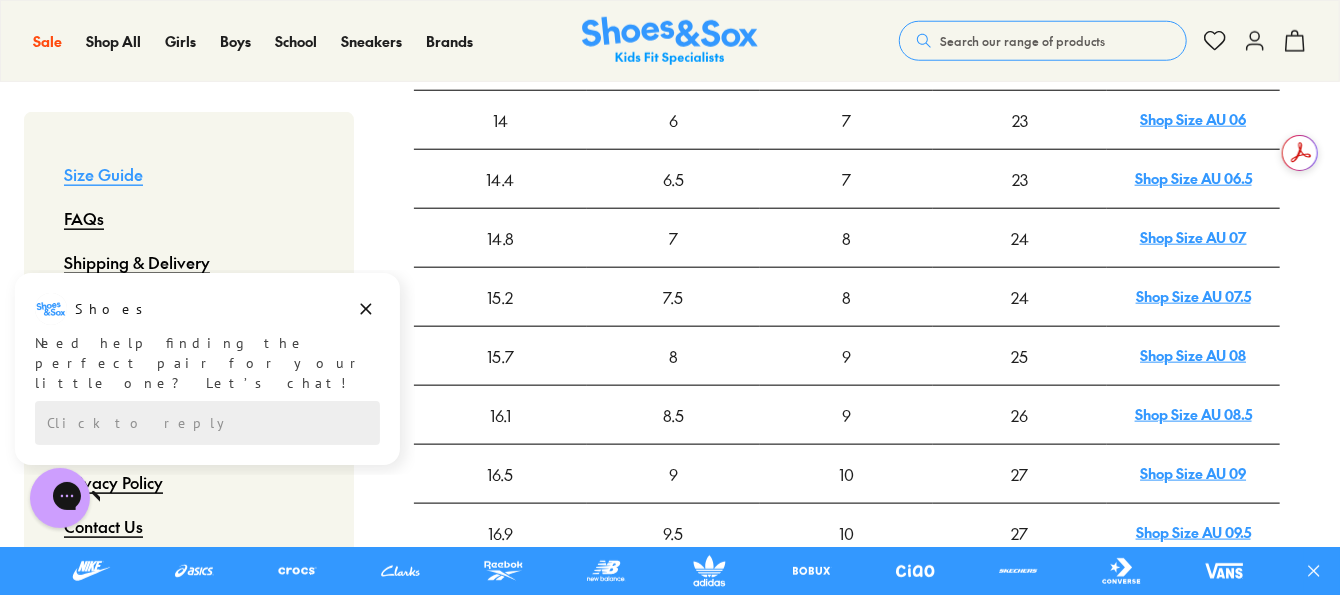click on "Shop Size AU 09.5" at bounding box center [1193, 532] 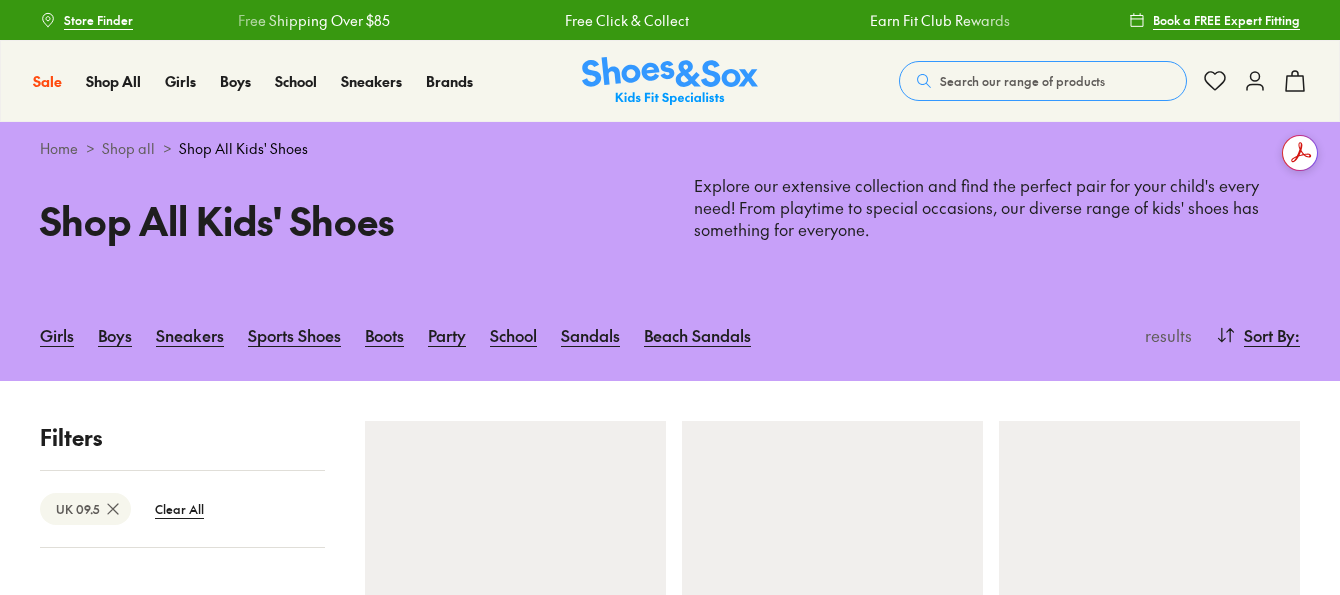 scroll, scrollTop: 0, scrollLeft: 0, axis: both 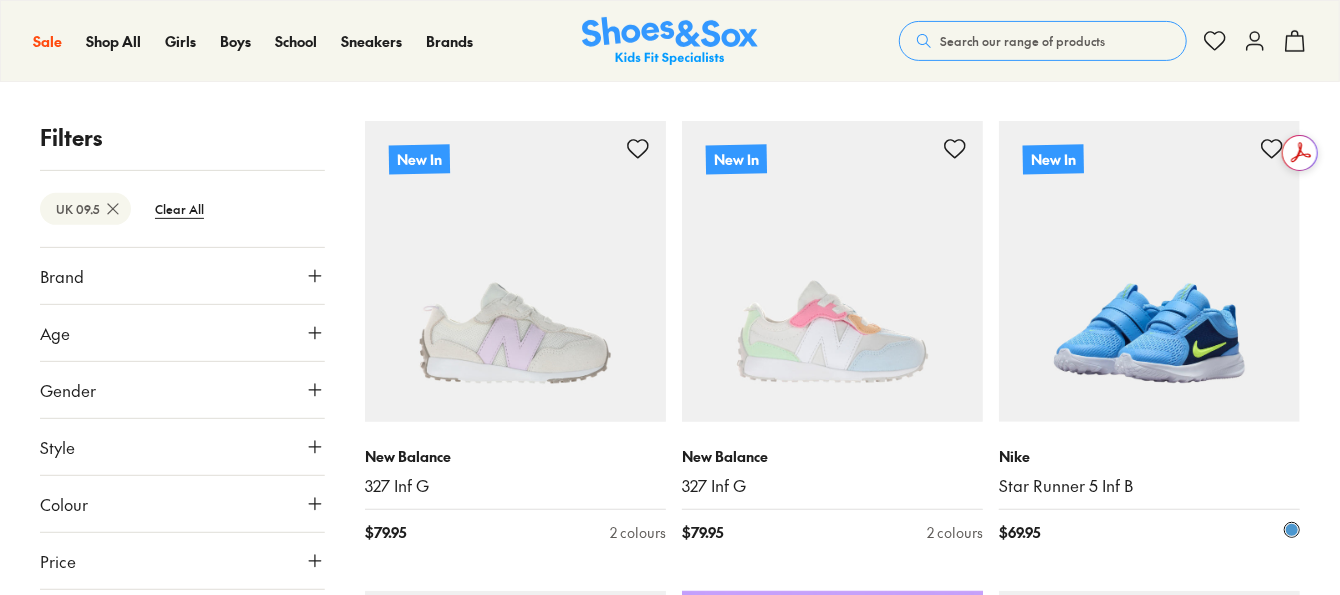 type on "***" 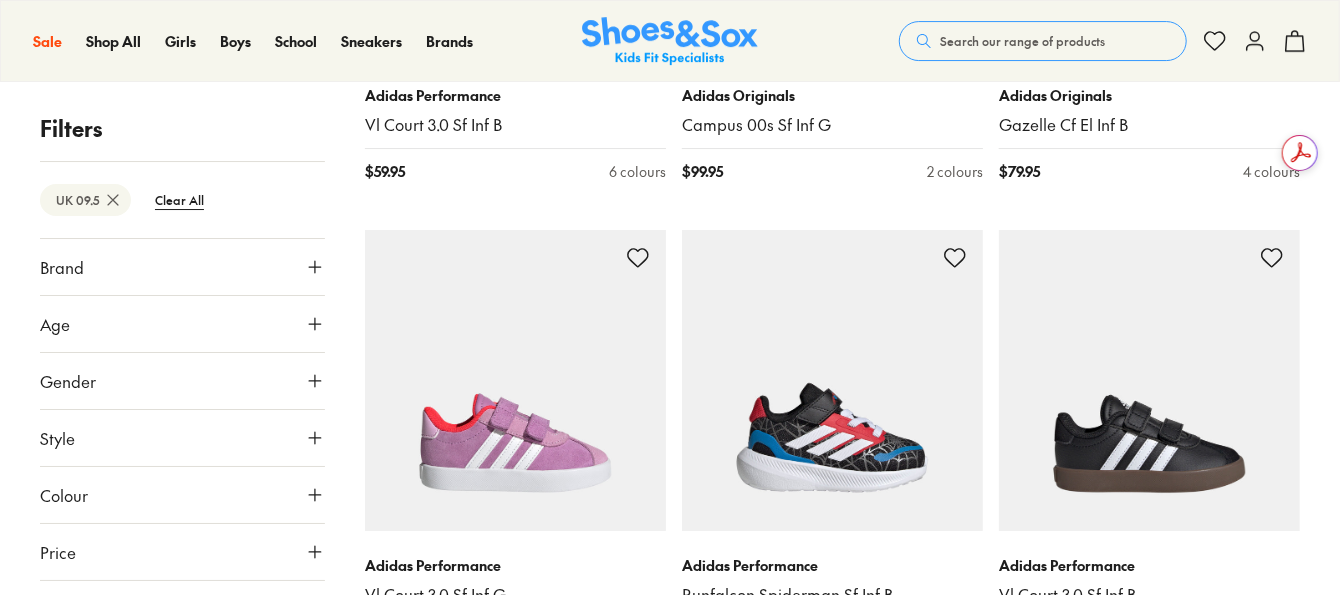 scroll, scrollTop: 3500, scrollLeft: 0, axis: vertical 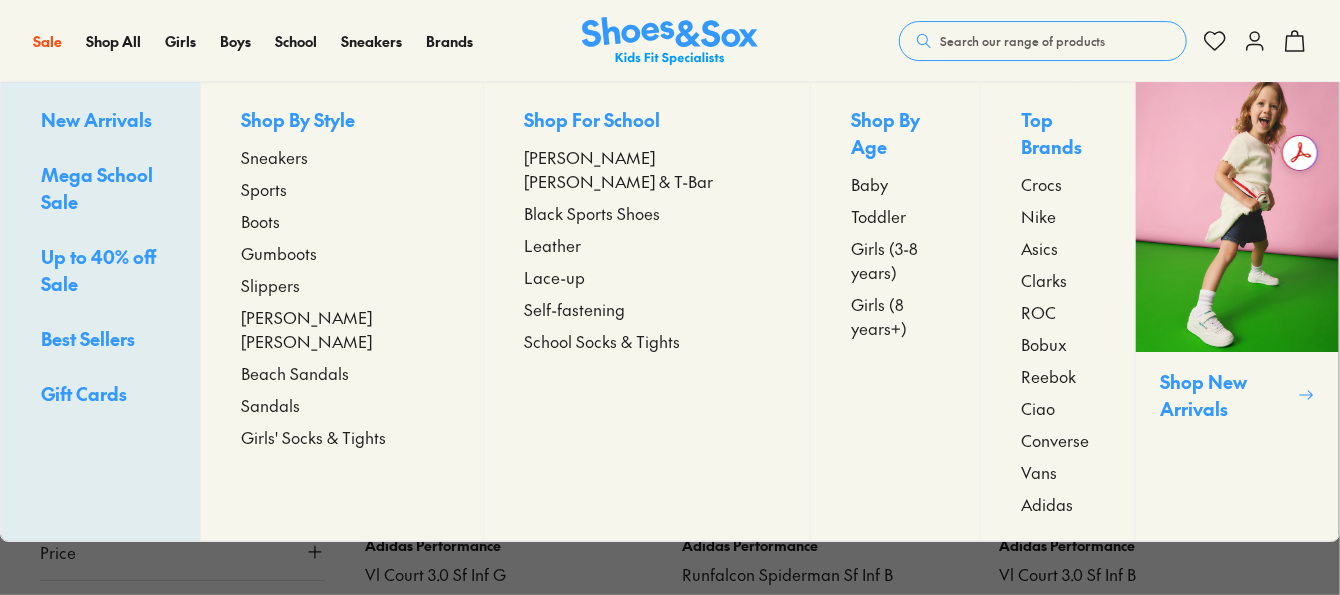 click on "Bobux" at bounding box center (1044, 344) 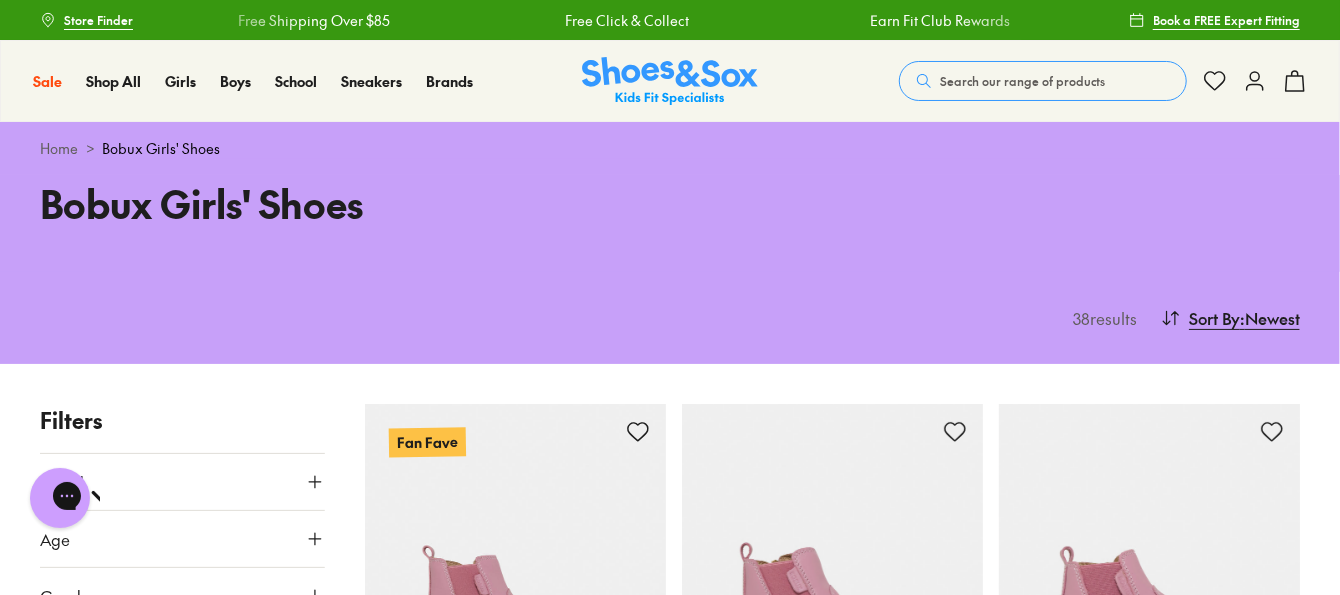 scroll, scrollTop: 0, scrollLeft: 0, axis: both 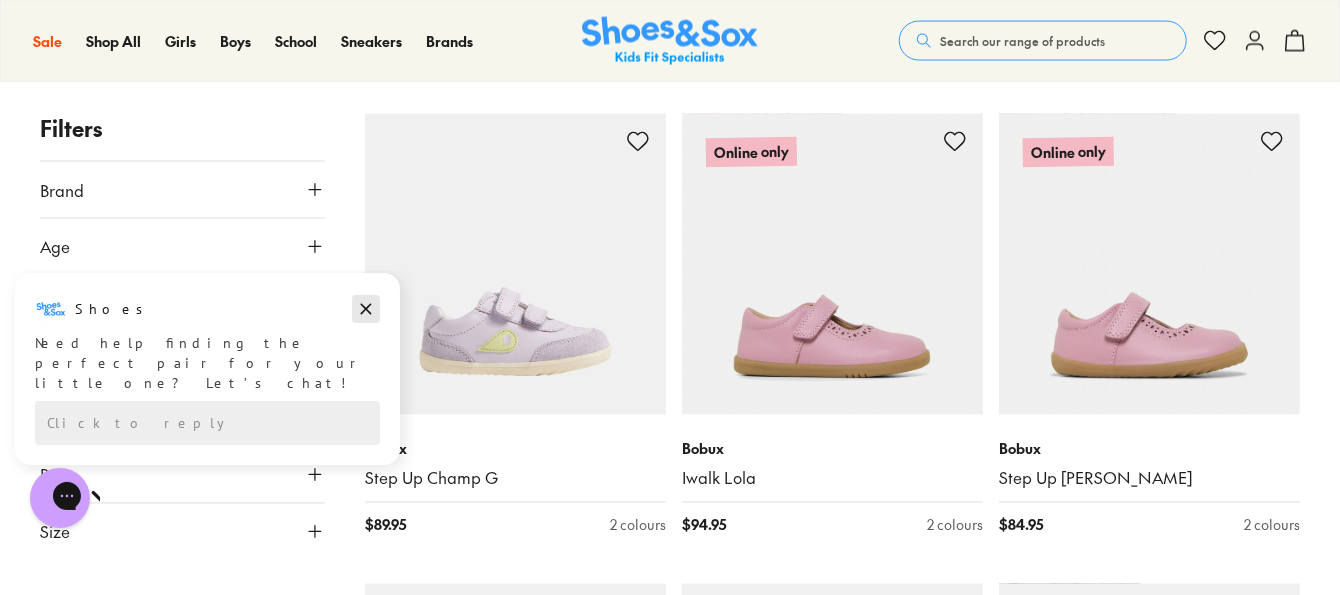 click 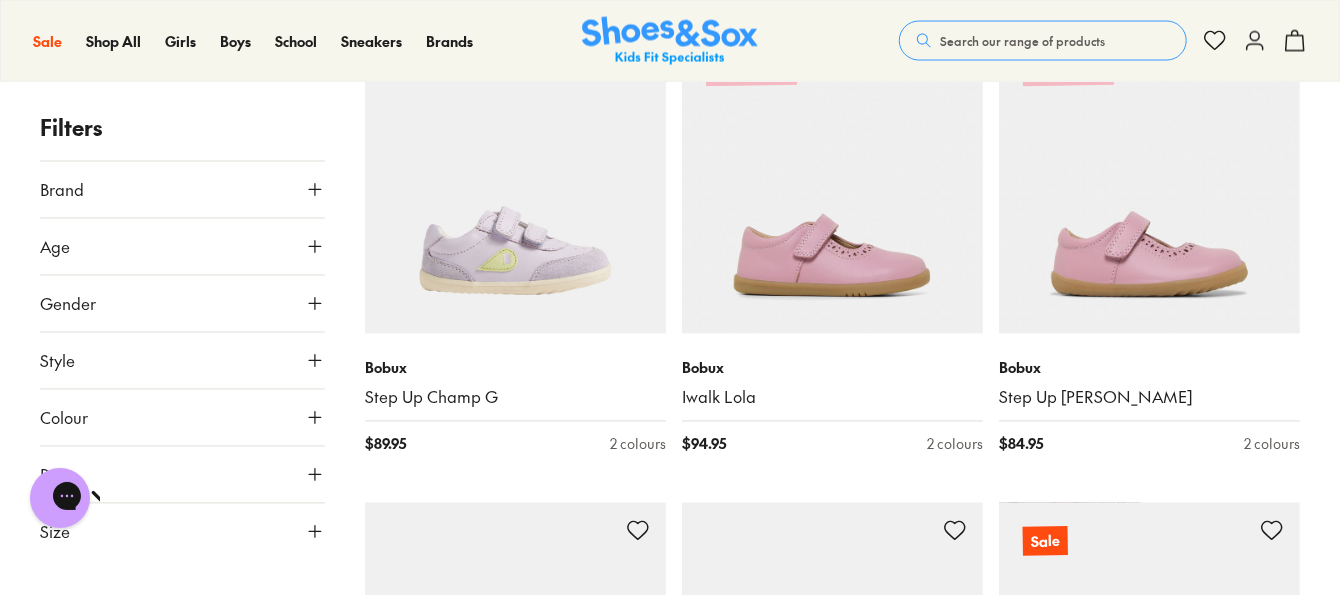 scroll, scrollTop: 1800, scrollLeft: 0, axis: vertical 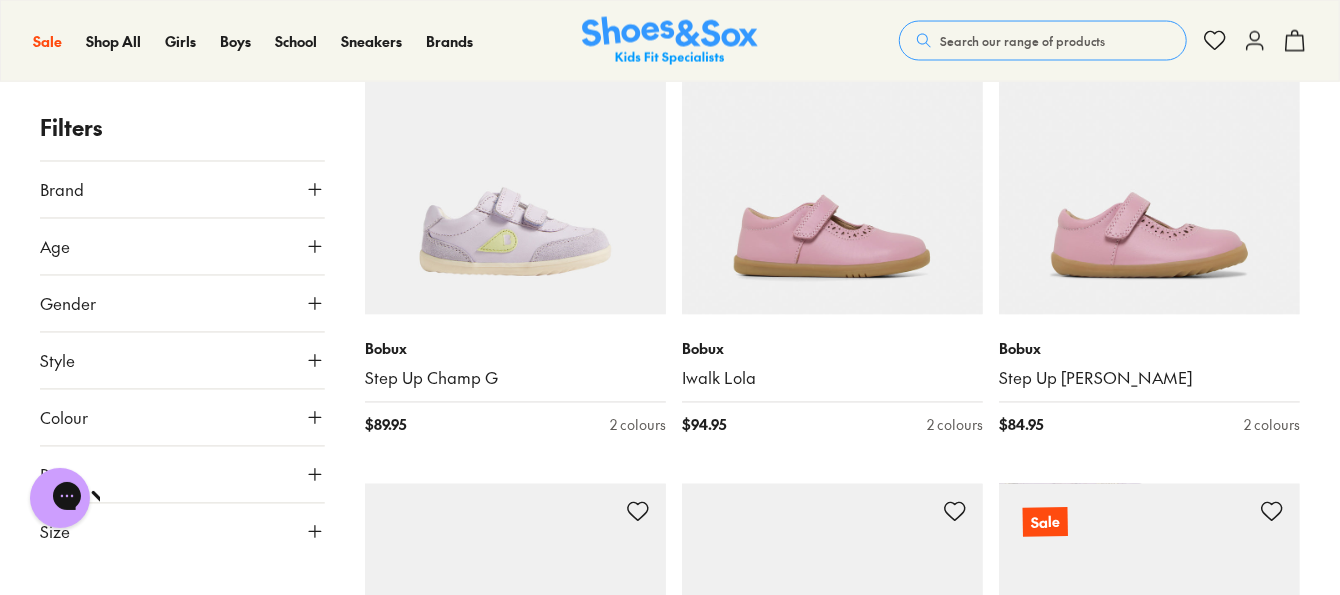 click 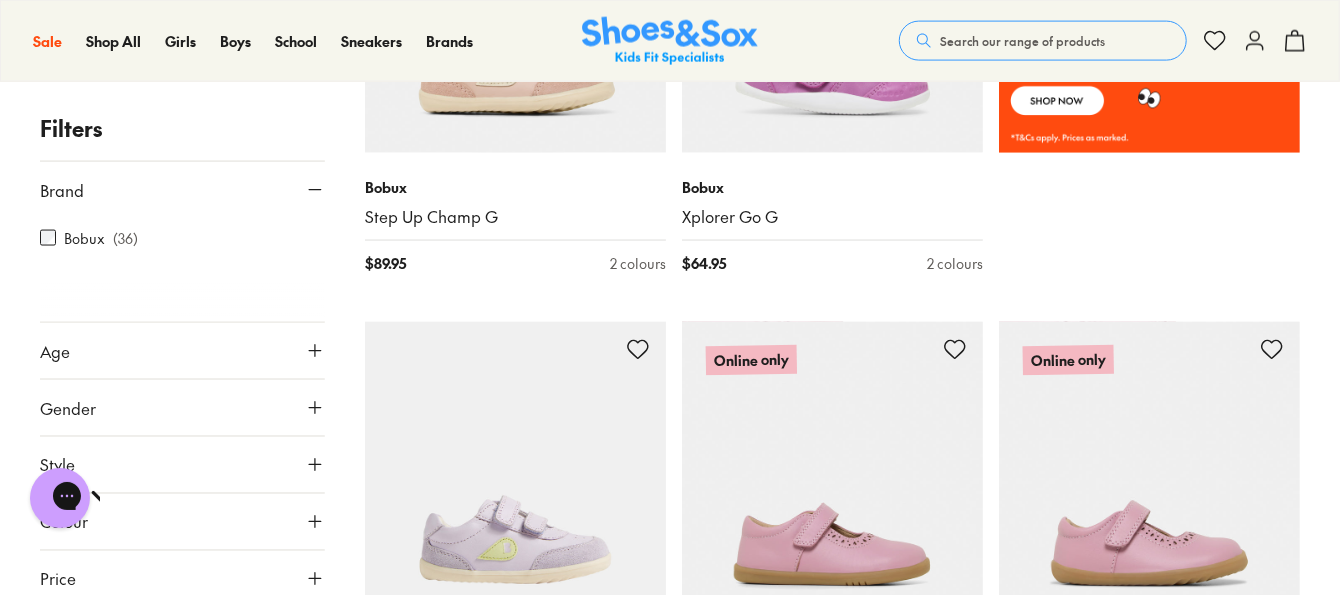 scroll, scrollTop: 1400, scrollLeft: 0, axis: vertical 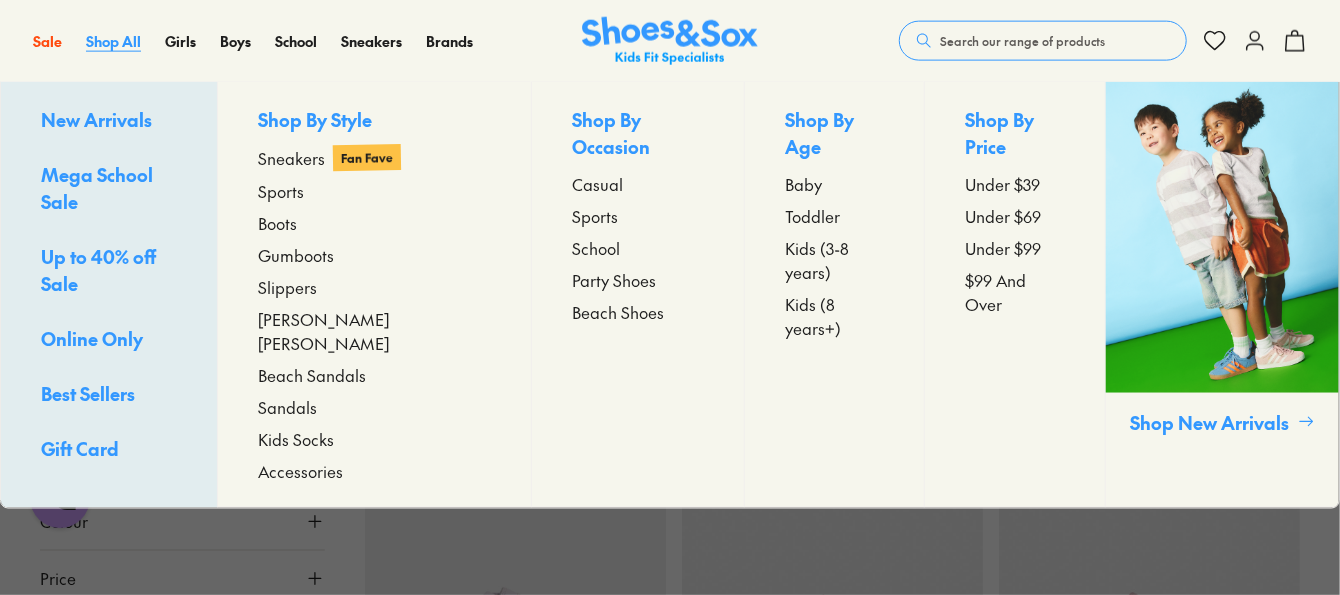 click on "Shop All" at bounding box center [113, 41] 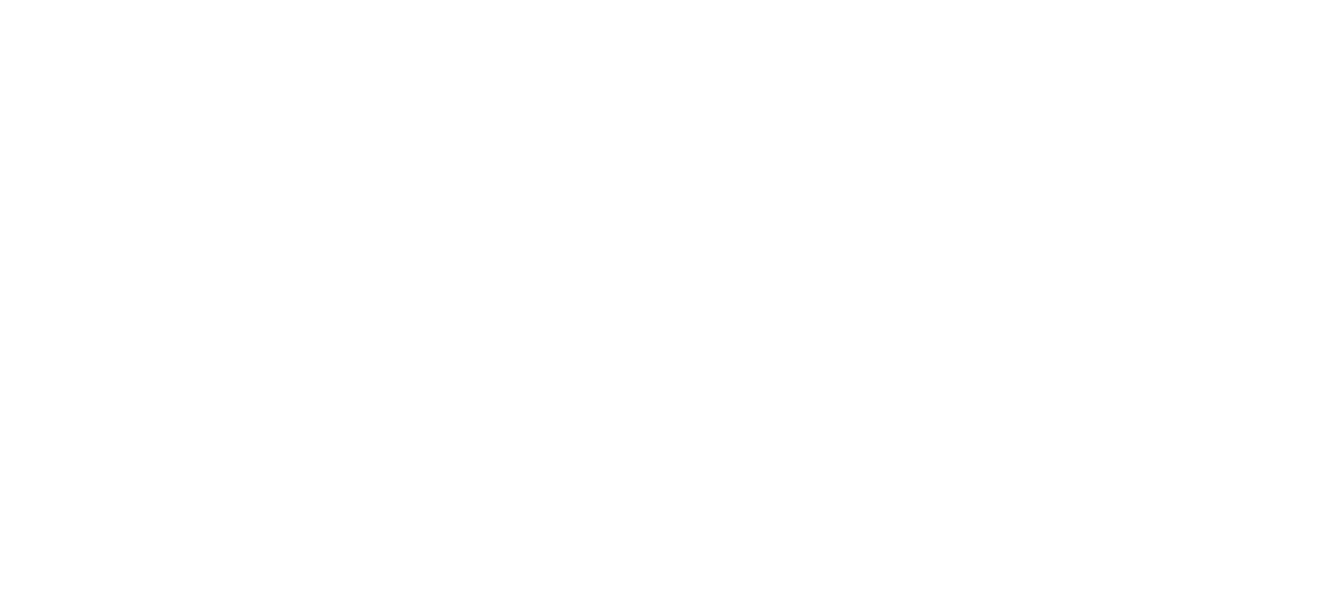 scroll, scrollTop: 0, scrollLeft: 0, axis: both 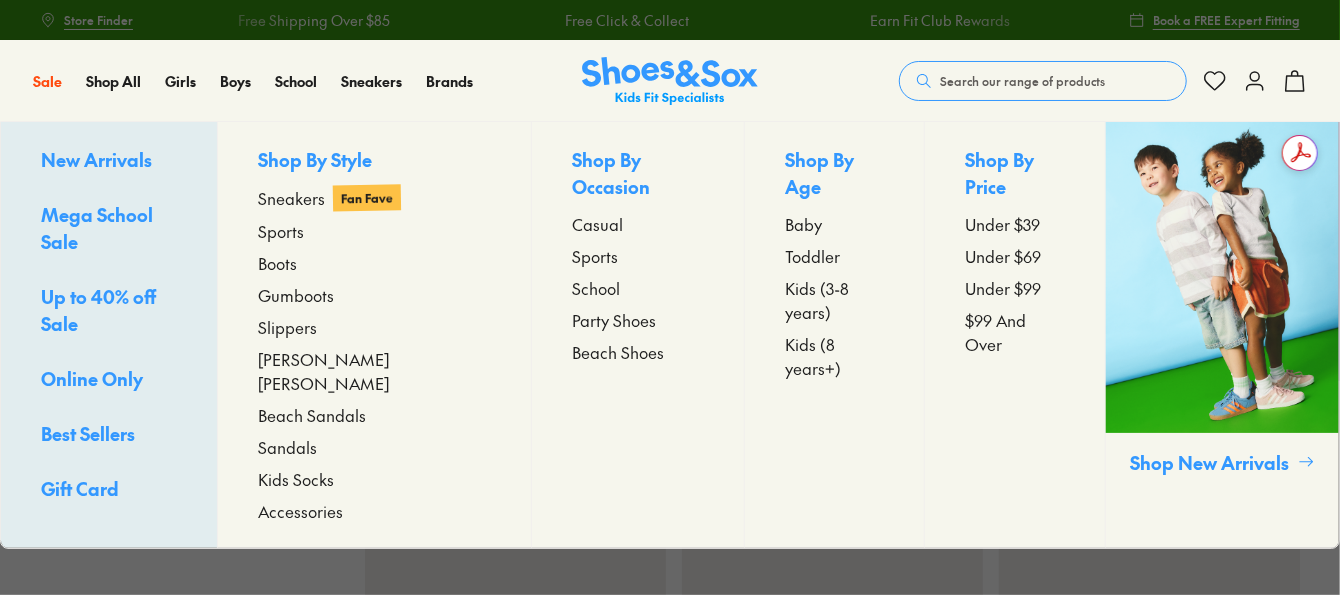 click on "Kids (3-8 years)" at bounding box center (835, 300) 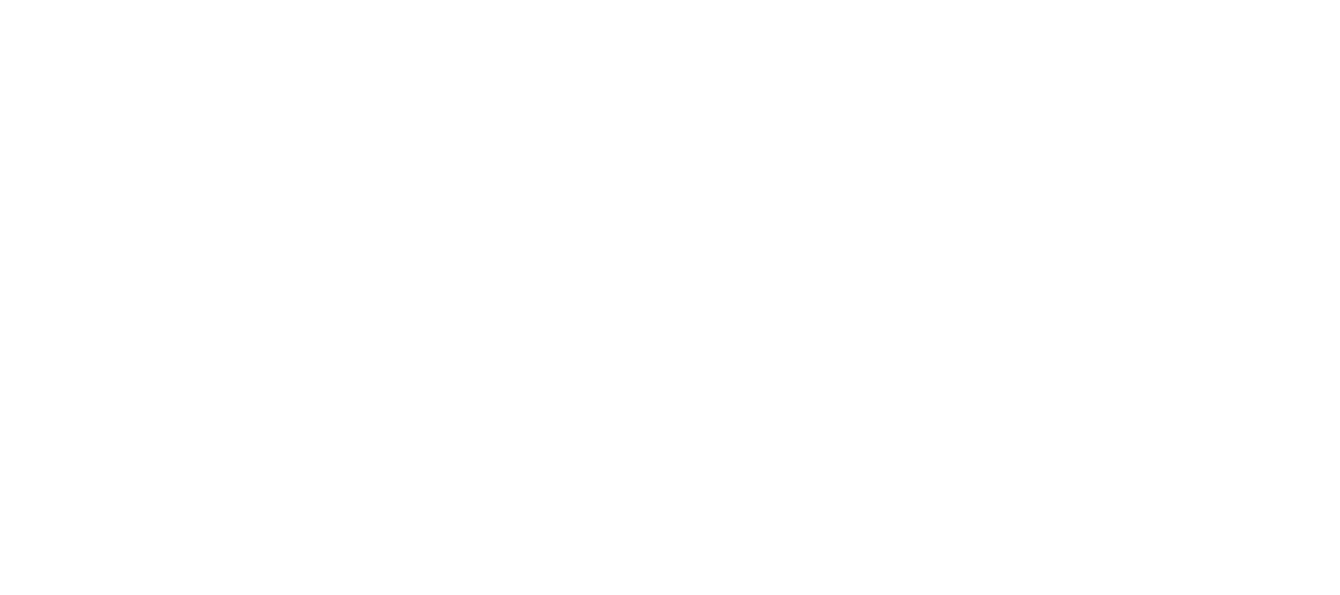 scroll, scrollTop: 0, scrollLeft: 0, axis: both 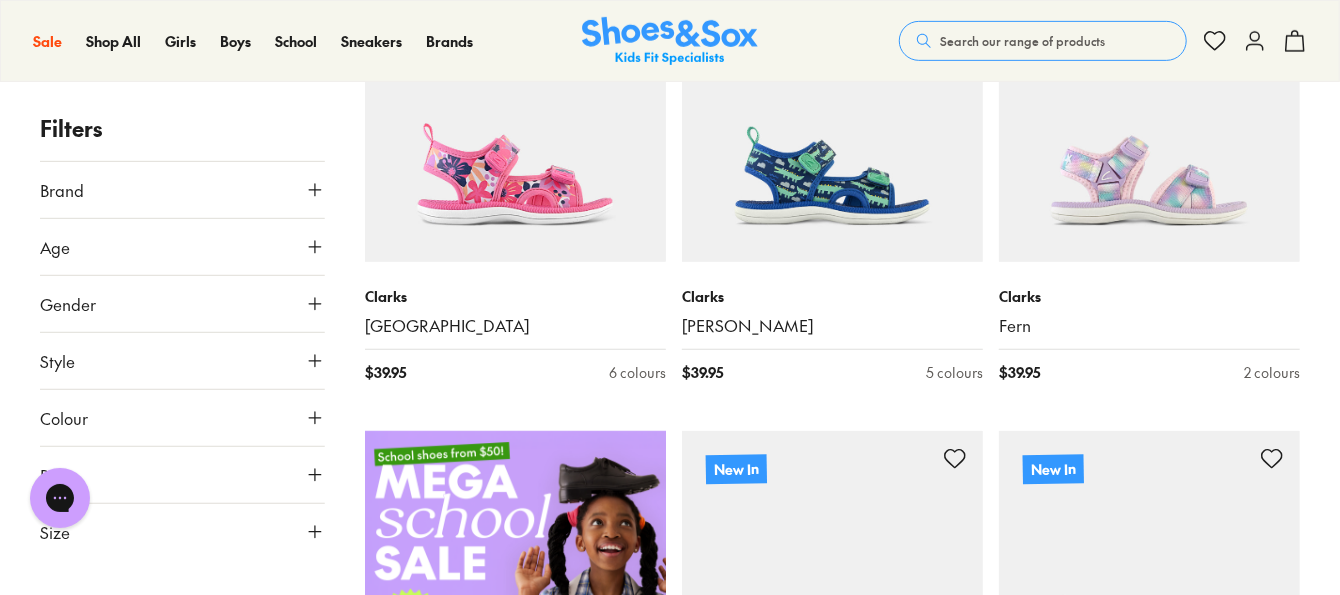 click 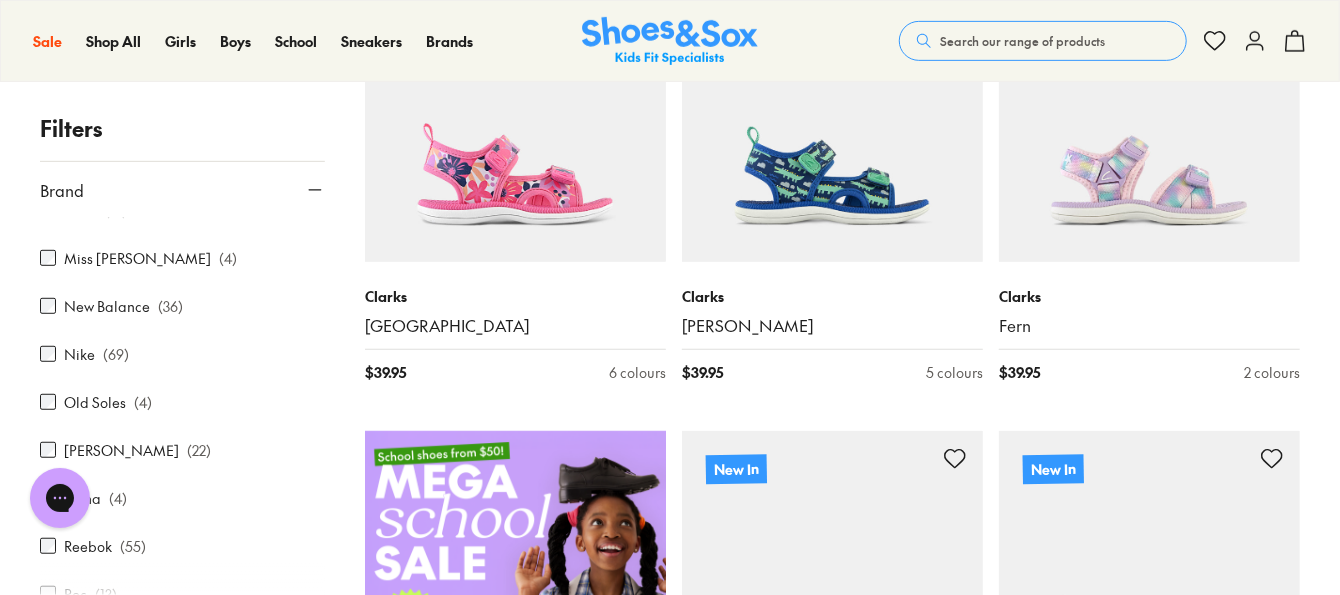 scroll, scrollTop: 800, scrollLeft: 0, axis: vertical 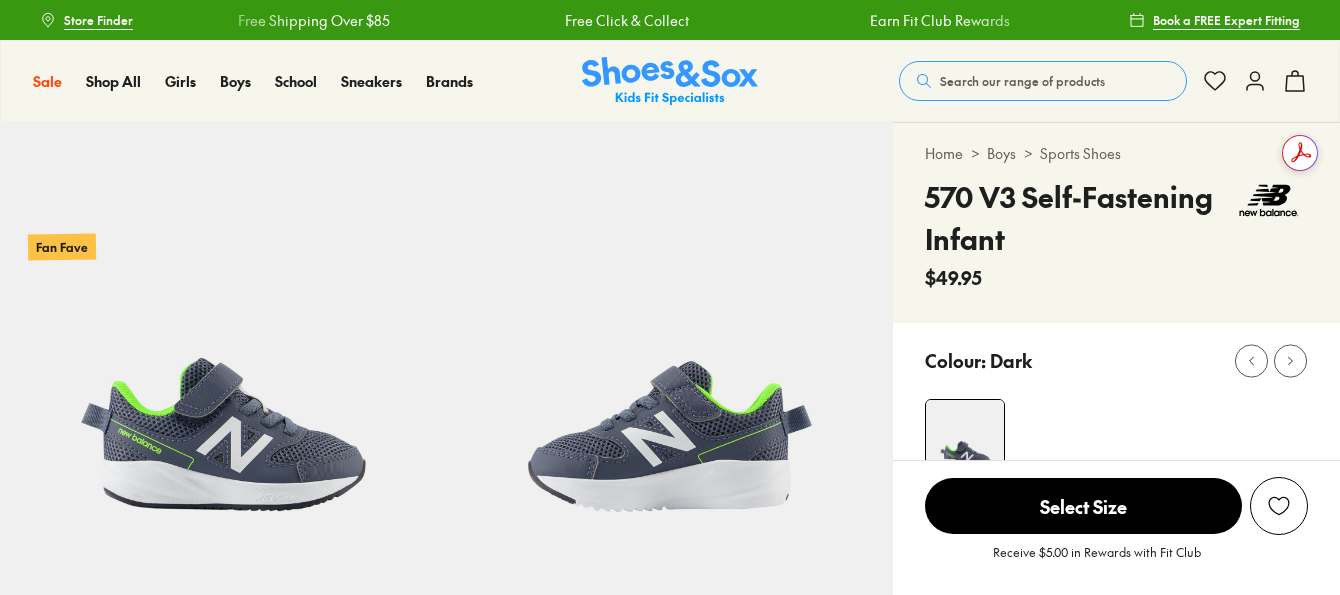 select on "*" 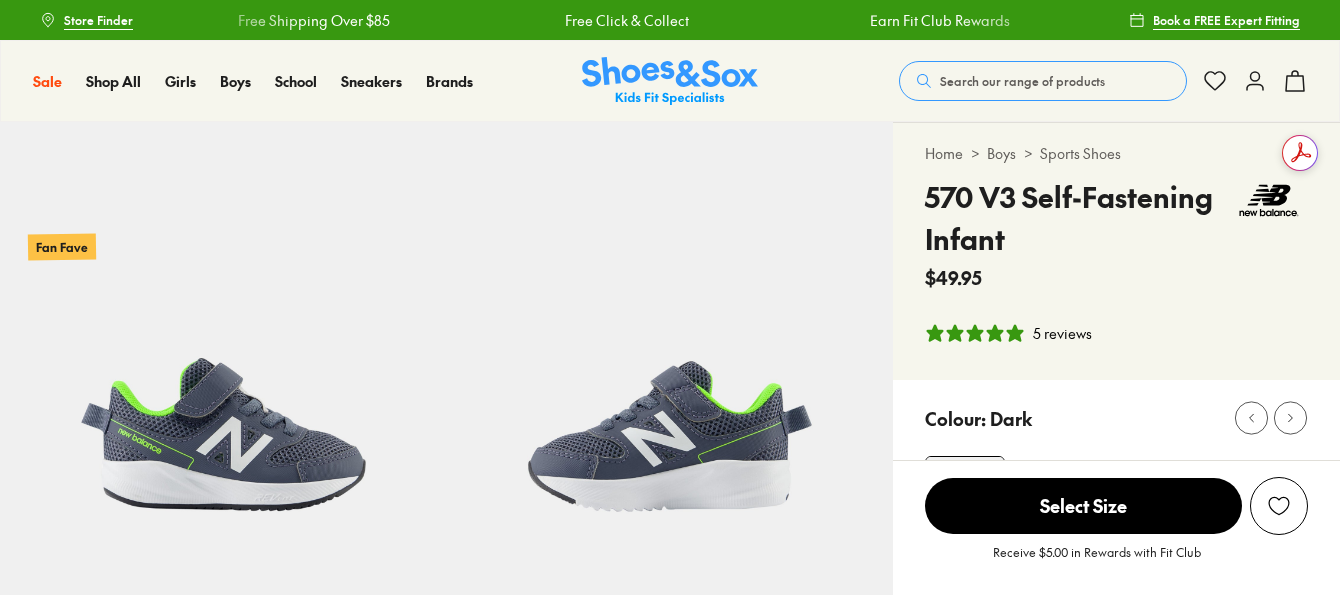 scroll, scrollTop: 0, scrollLeft: 0, axis: both 